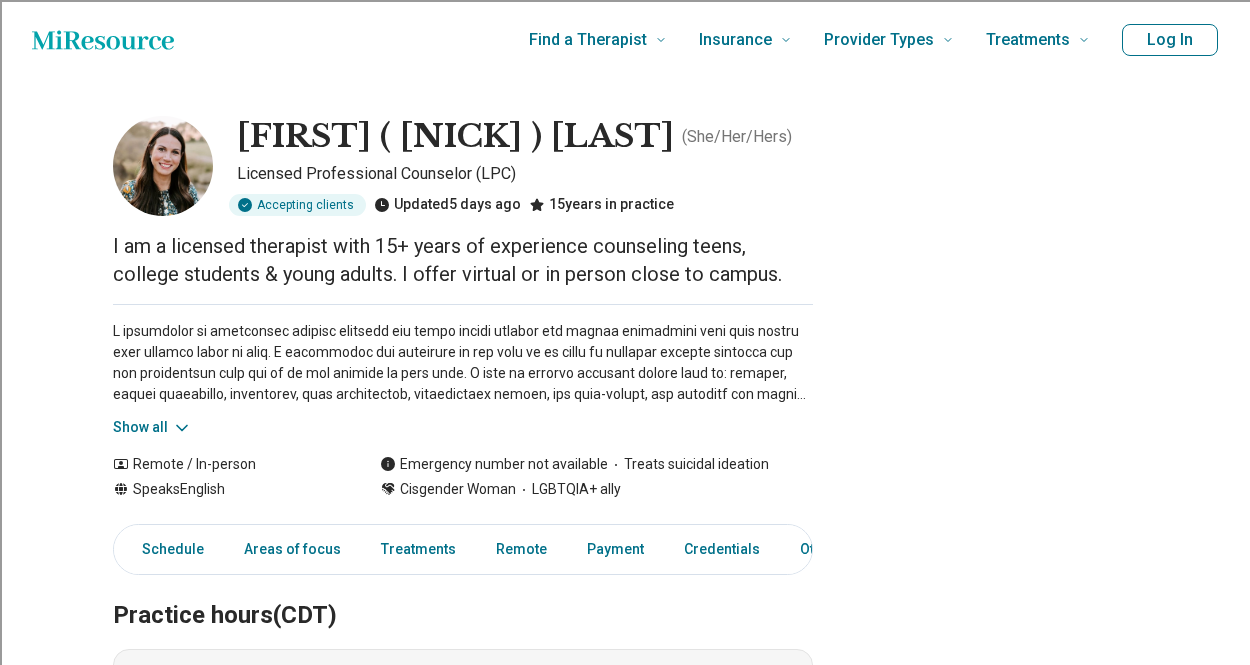scroll, scrollTop: 0, scrollLeft: 0, axis: both 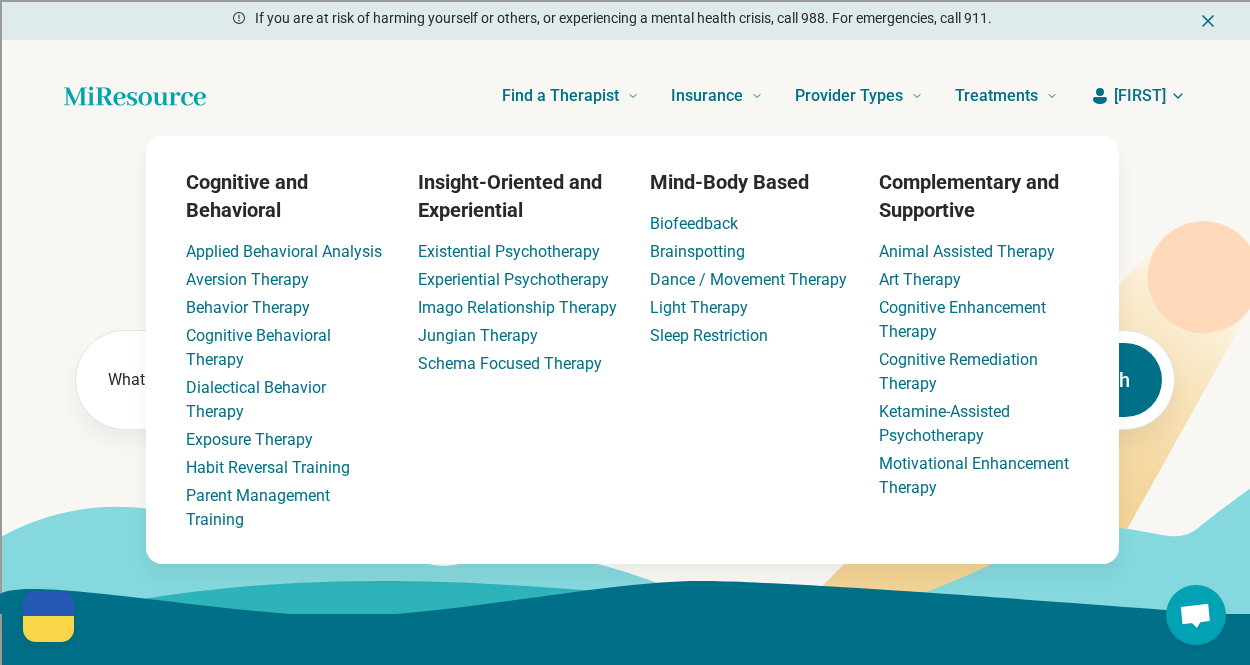 click on "[FIRST]" at bounding box center (1140, 96) 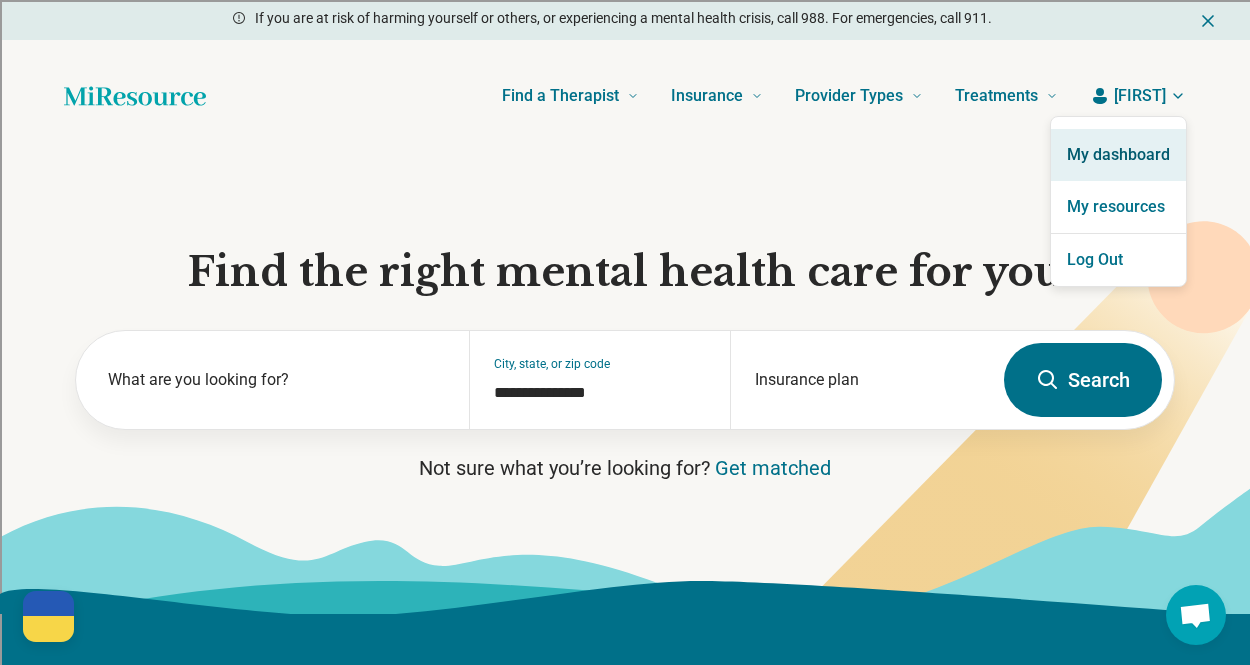 click on "My dashboard" at bounding box center [1118, 155] 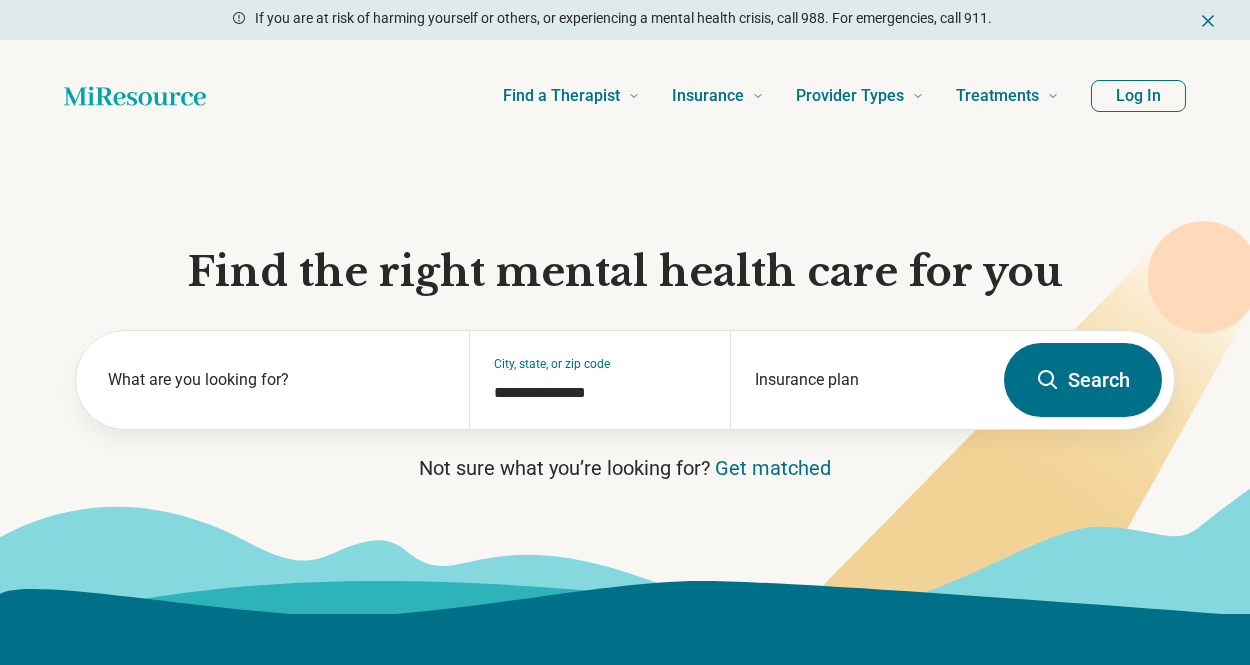 scroll, scrollTop: 0, scrollLeft: 0, axis: both 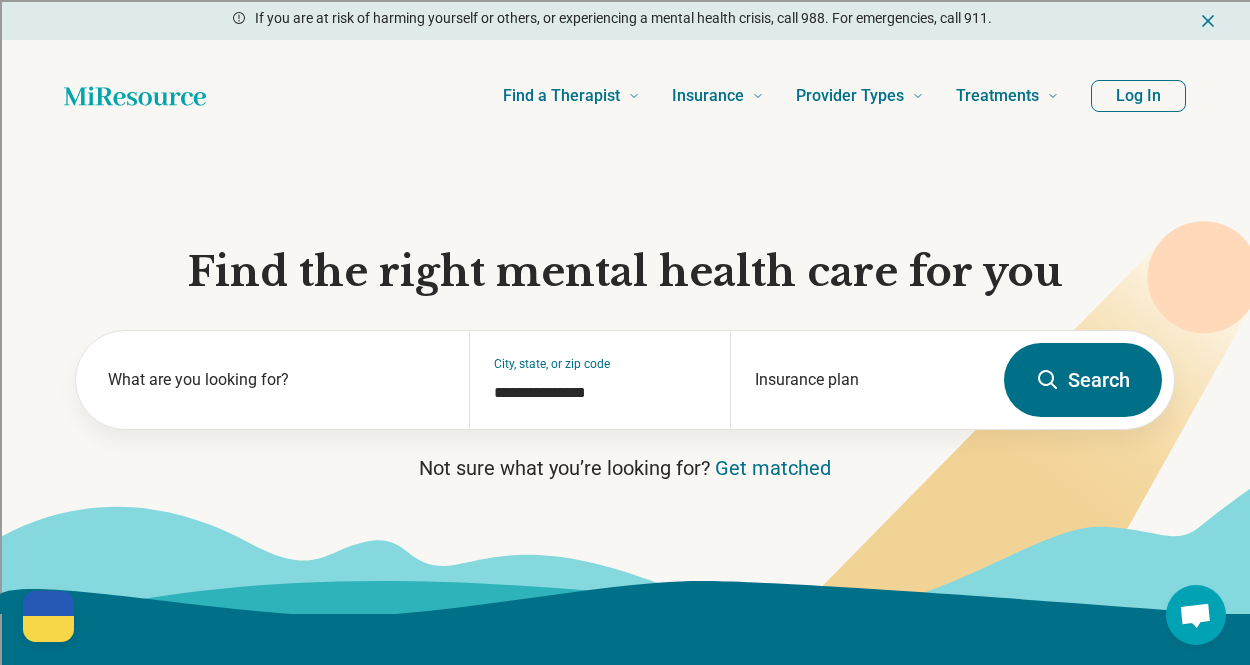 click on "Log In" at bounding box center (1138, 96) 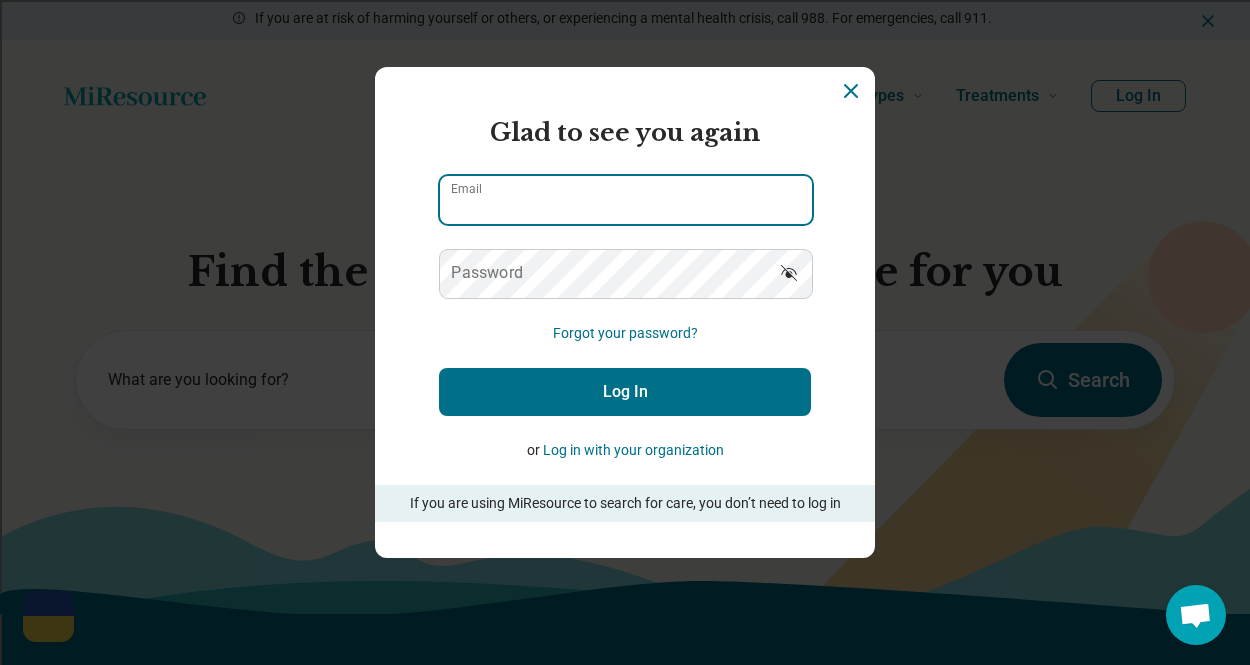 type on "**********" 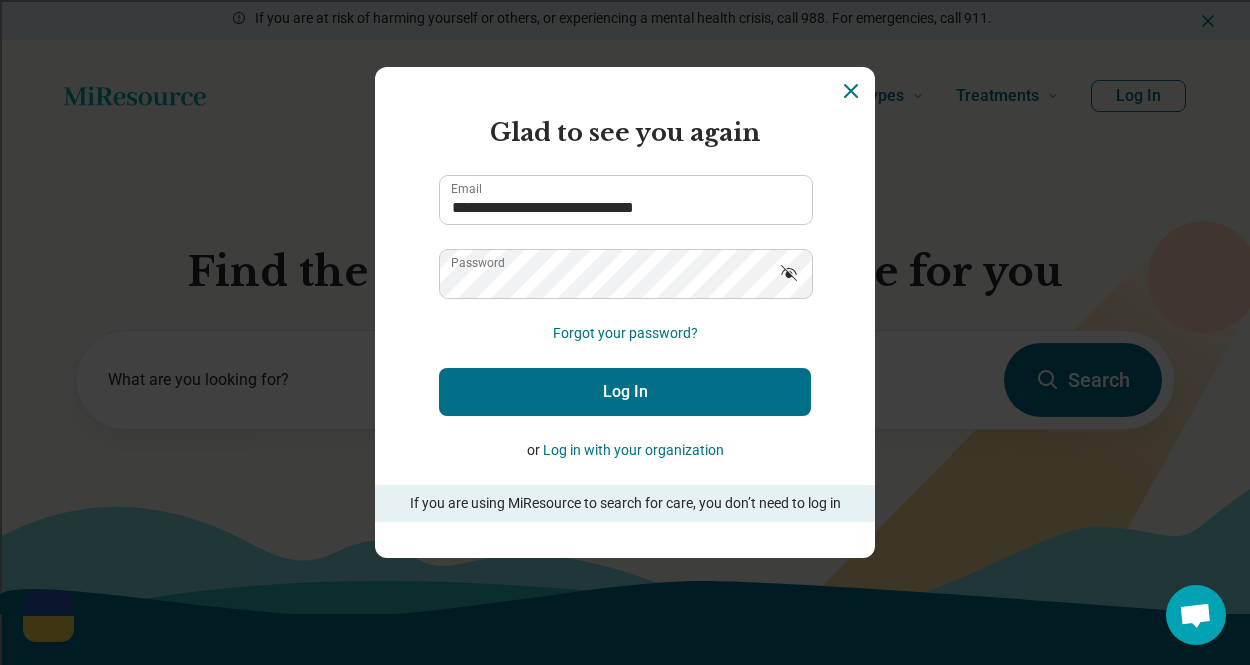 click on "Log In" at bounding box center (625, 392) 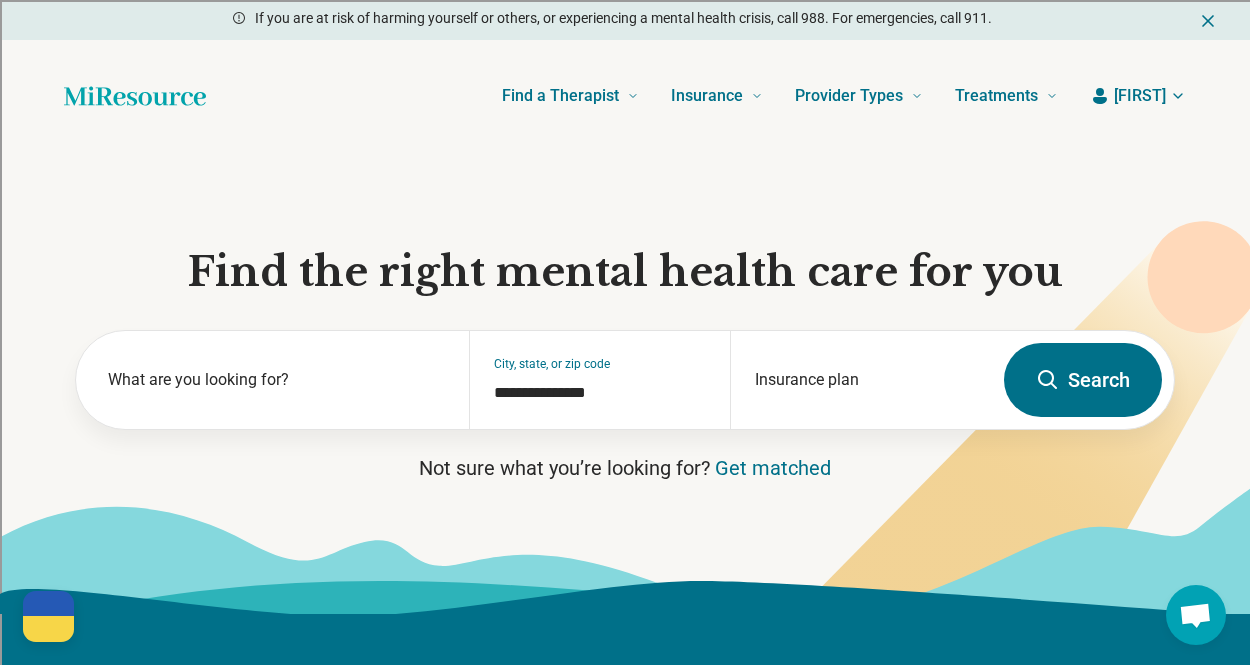 click on "[FIRST]" at bounding box center [1140, 96] 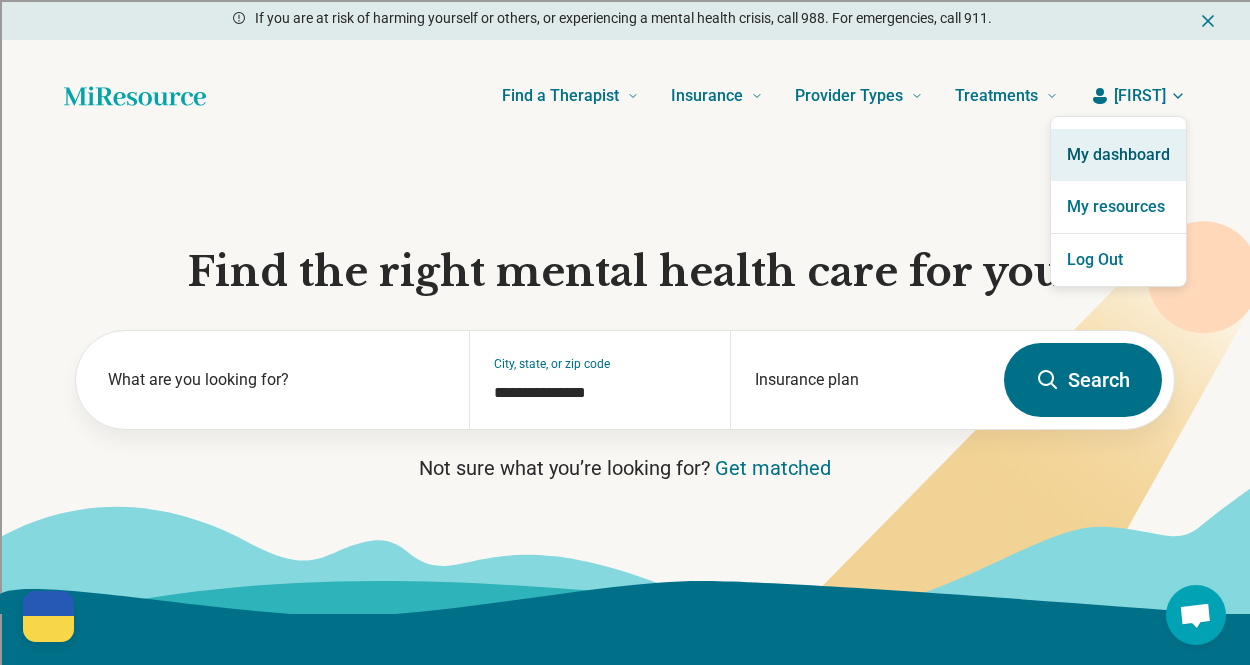 click on "My dashboard" at bounding box center (1118, 155) 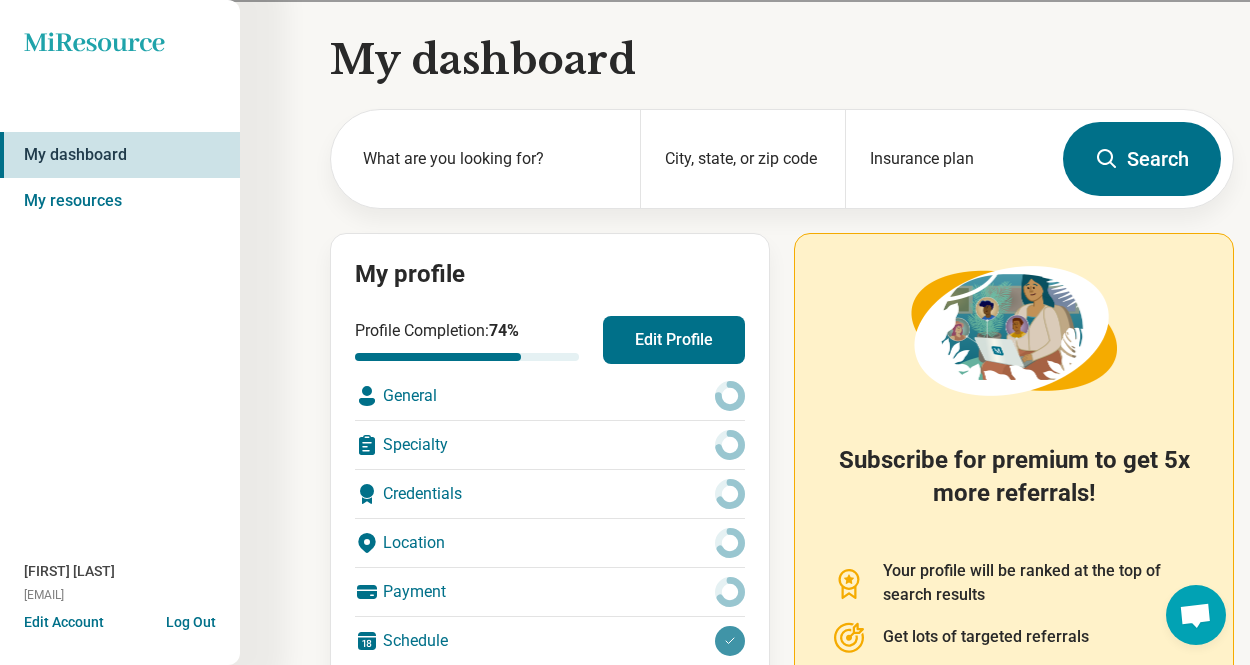 click on "My dashboard" at bounding box center (120, 155) 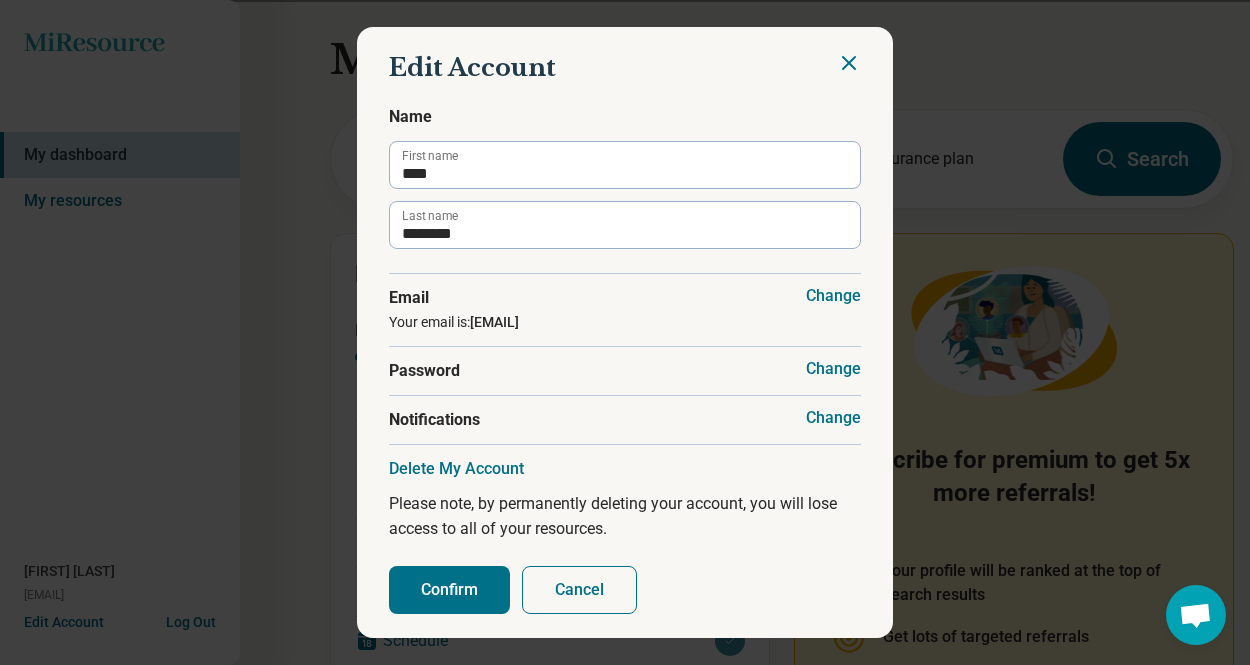 click on "Confirm" at bounding box center (449, 590) 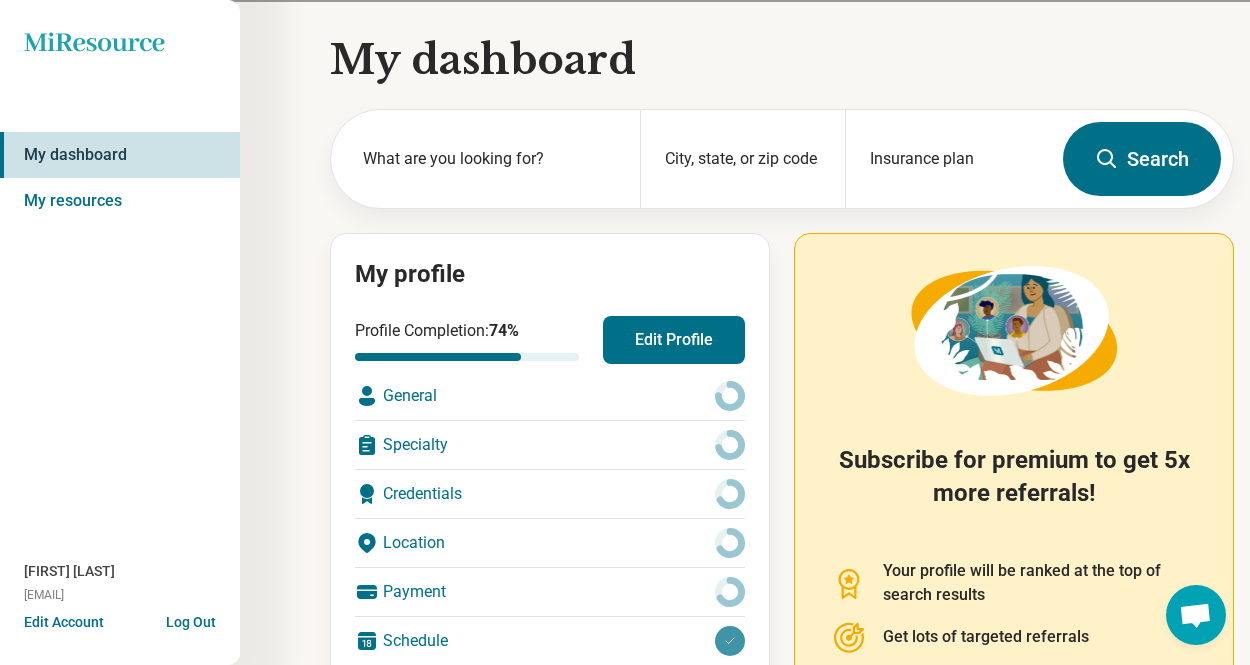 click on "Edit Profile" at bounding box center (674, 340) 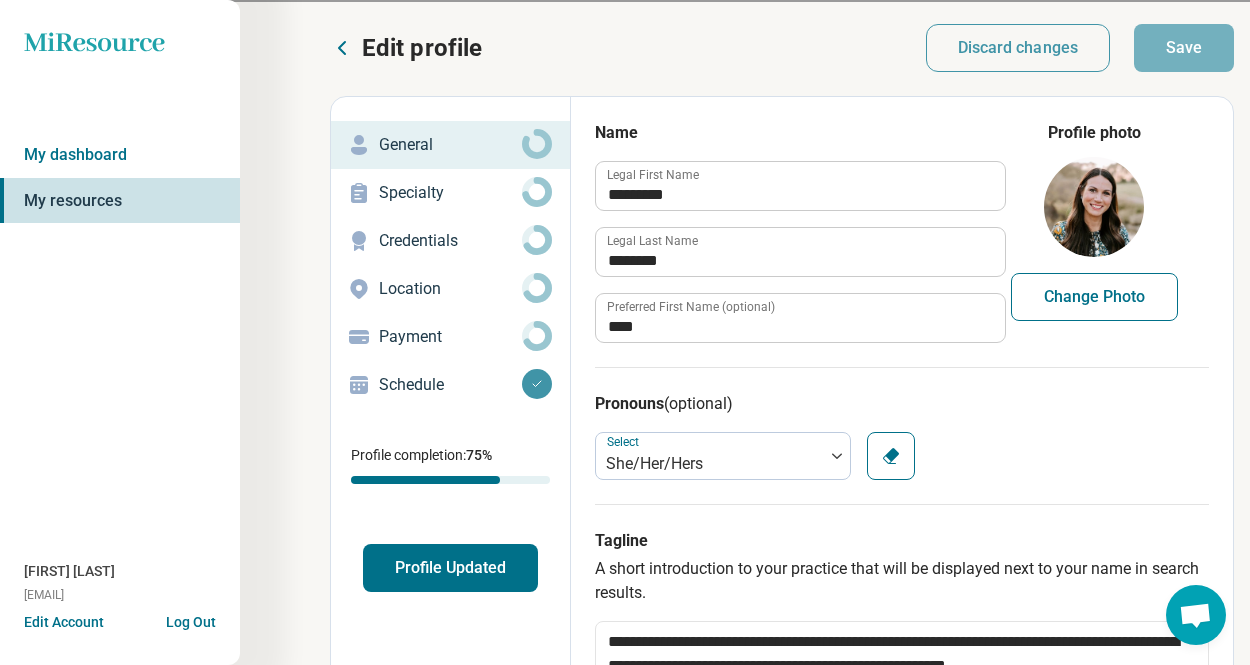 click on "Change Photo" at bounding box center (1094, 297) 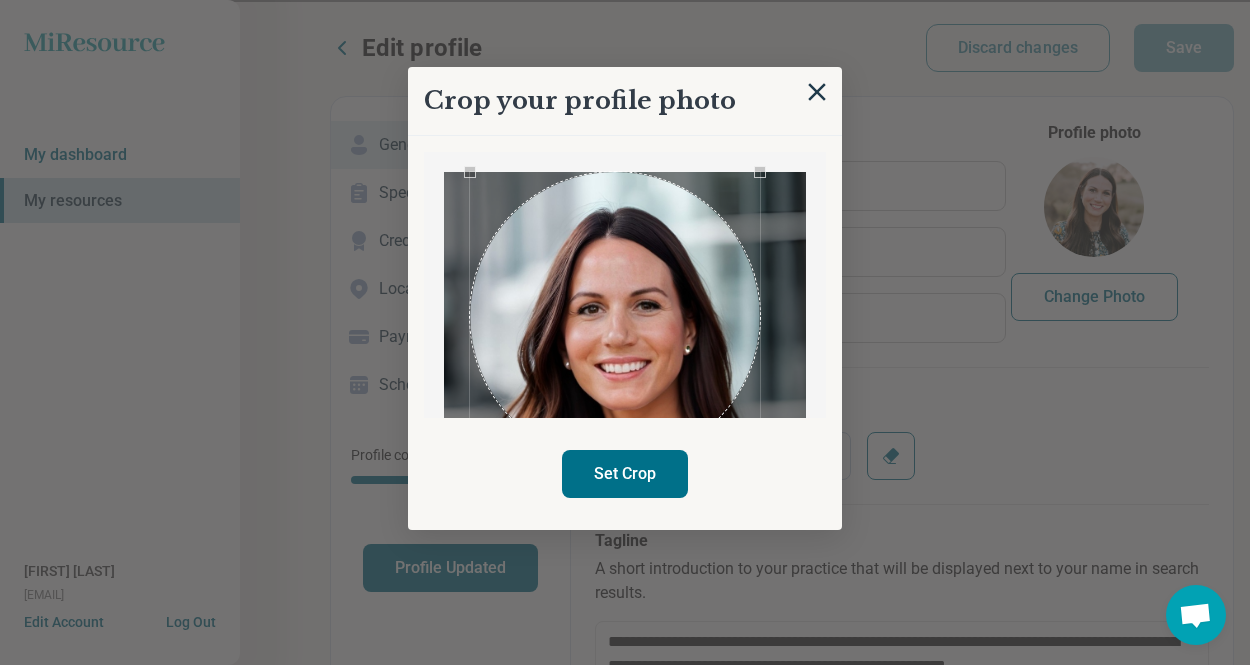 click at bounding box center [615, 317] 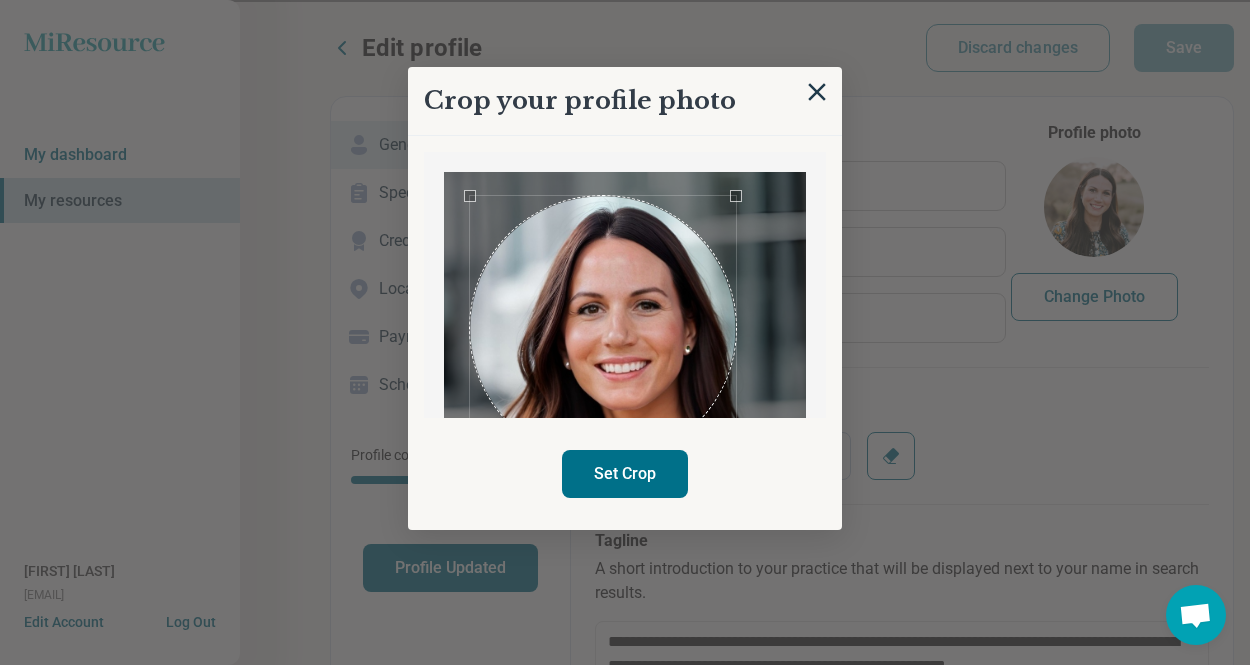 click at bounding box center (625, 353) 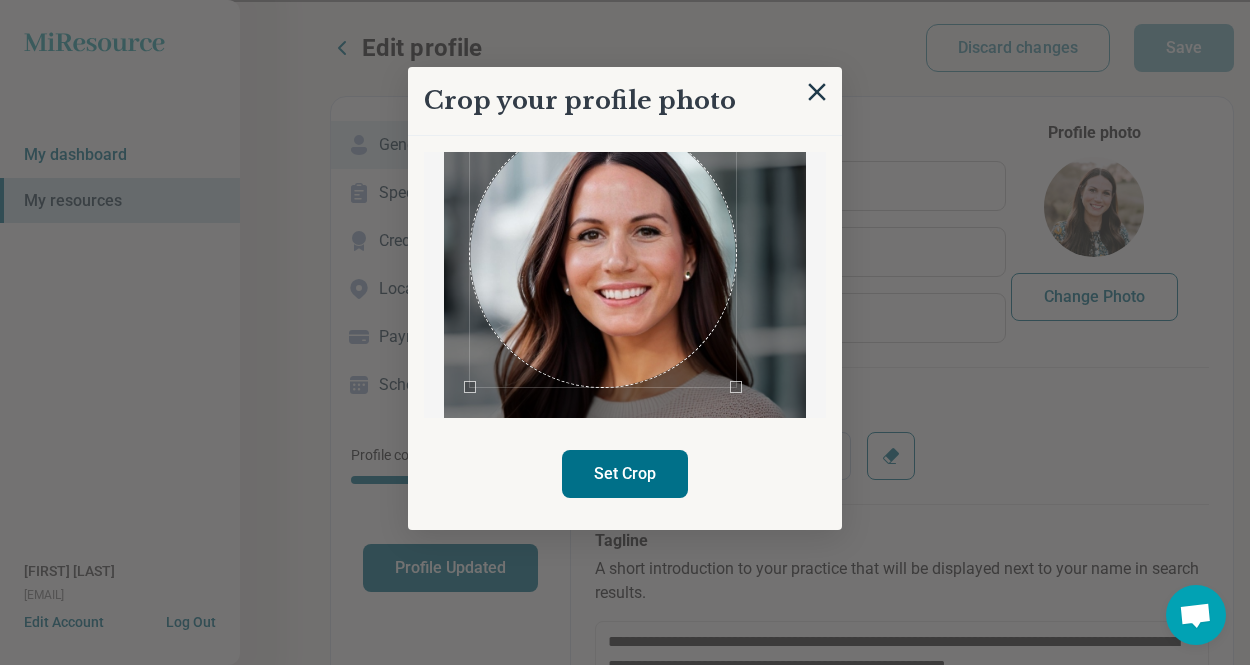 scroll, scrollTop: 40, scrollLeft: 0, axis: vertical 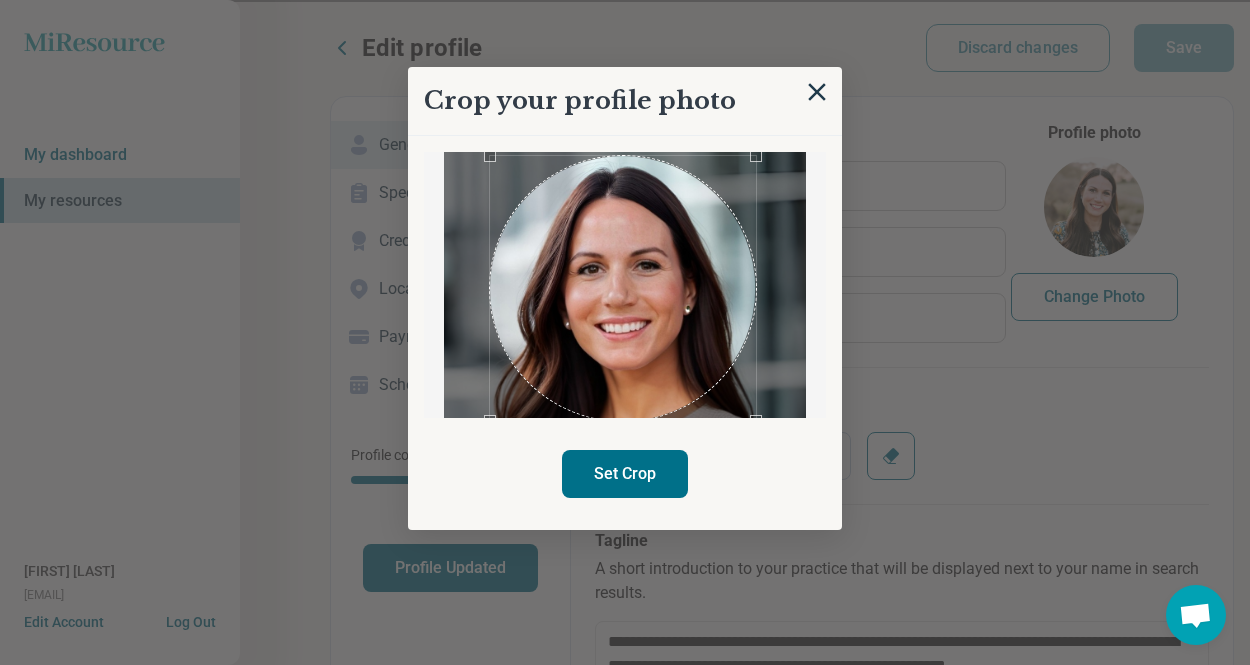 click at bounding box center [623, 289] 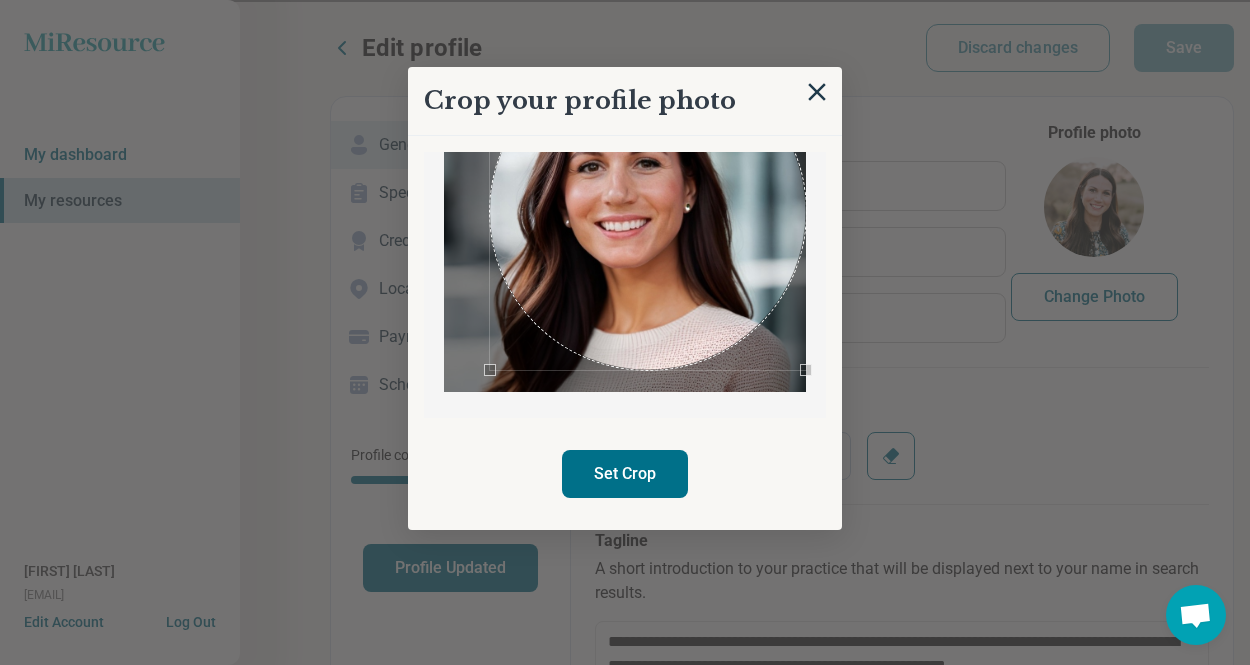 click on "Crop your profile photo Set Crop" at bounding box center [1106, 121] 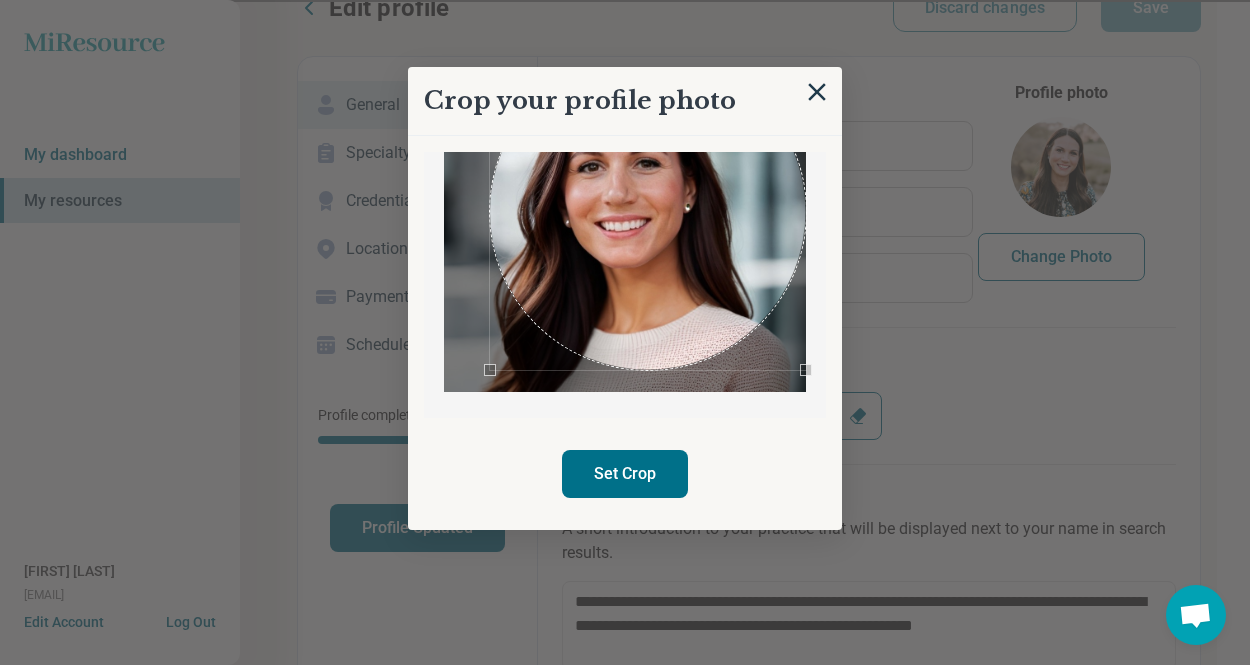 scroll, scrollTop: 49, scrollLeft: 33, axis: both 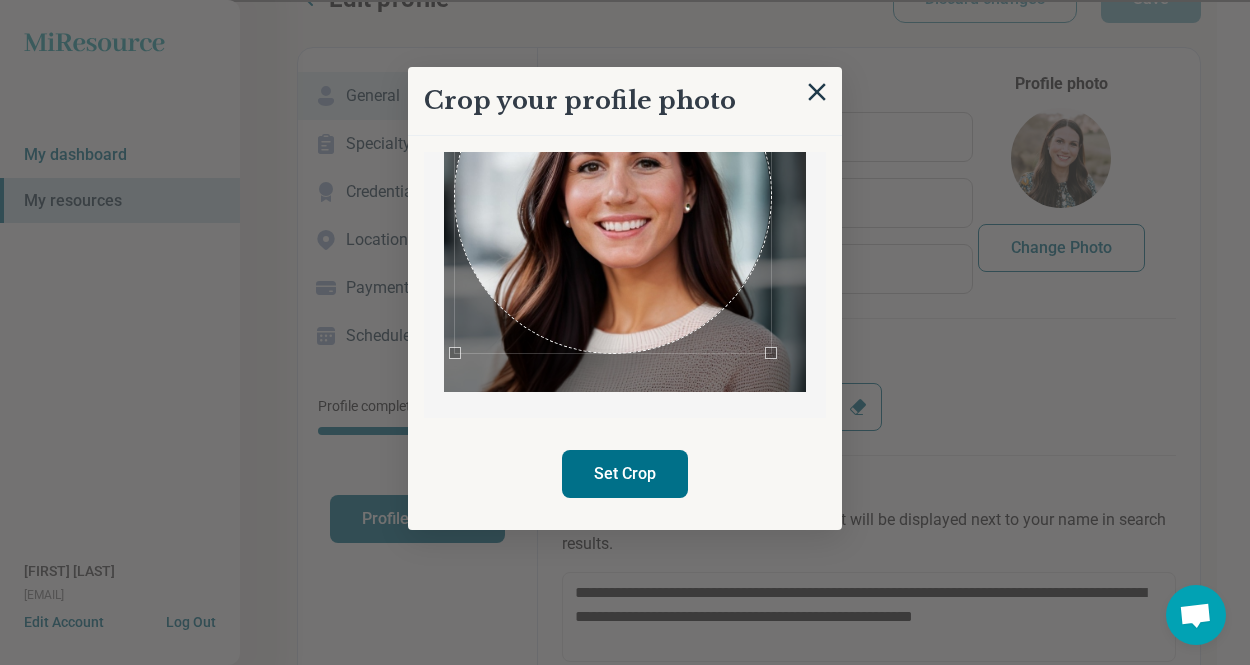 click at bounding box center (613, 196) 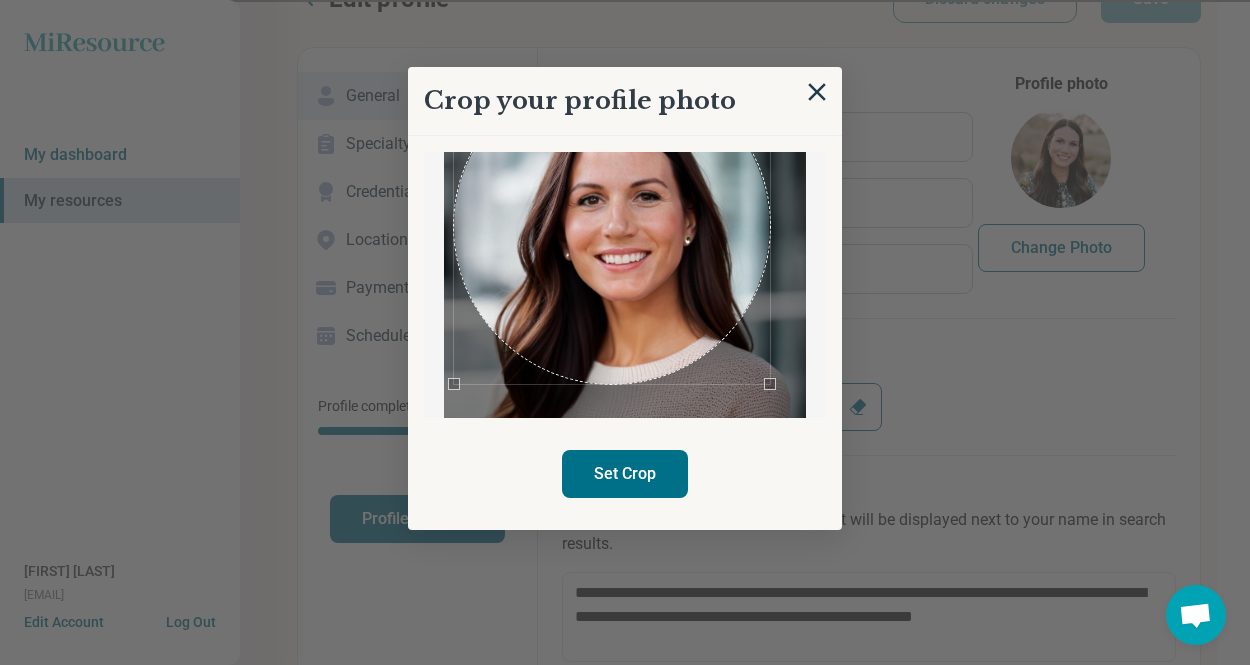 scroll, scrollTop: 112, scrollLeft: 0, axis: vertical 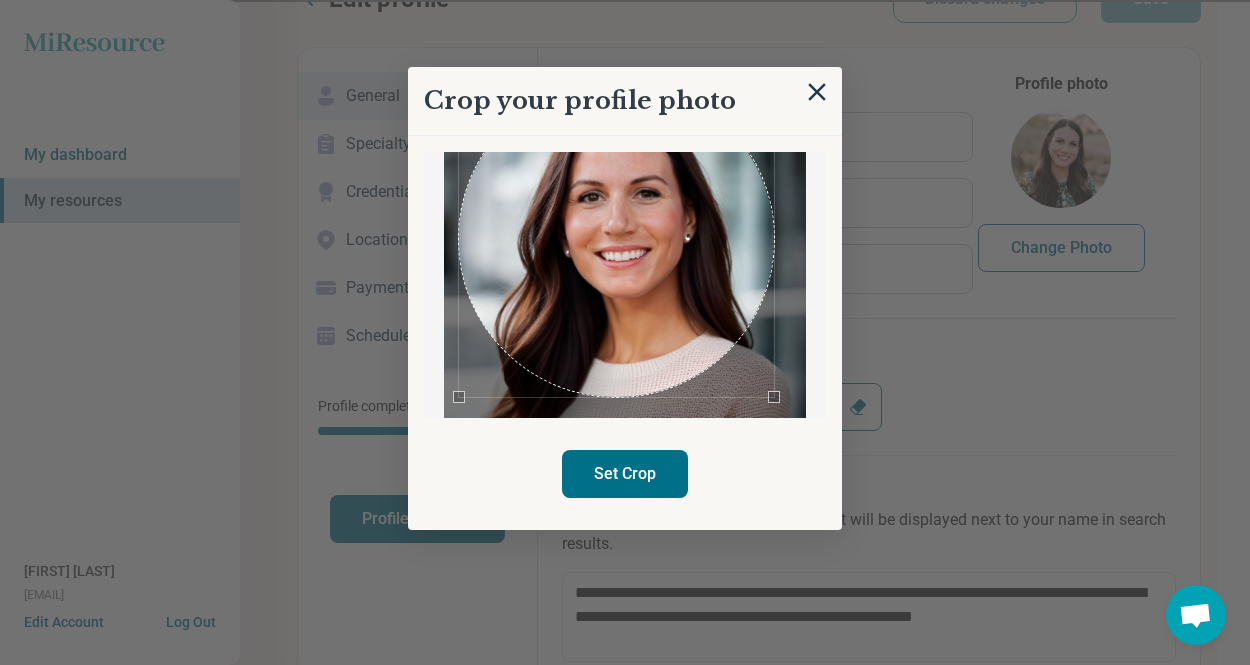 click at bounding box center [617, 239] 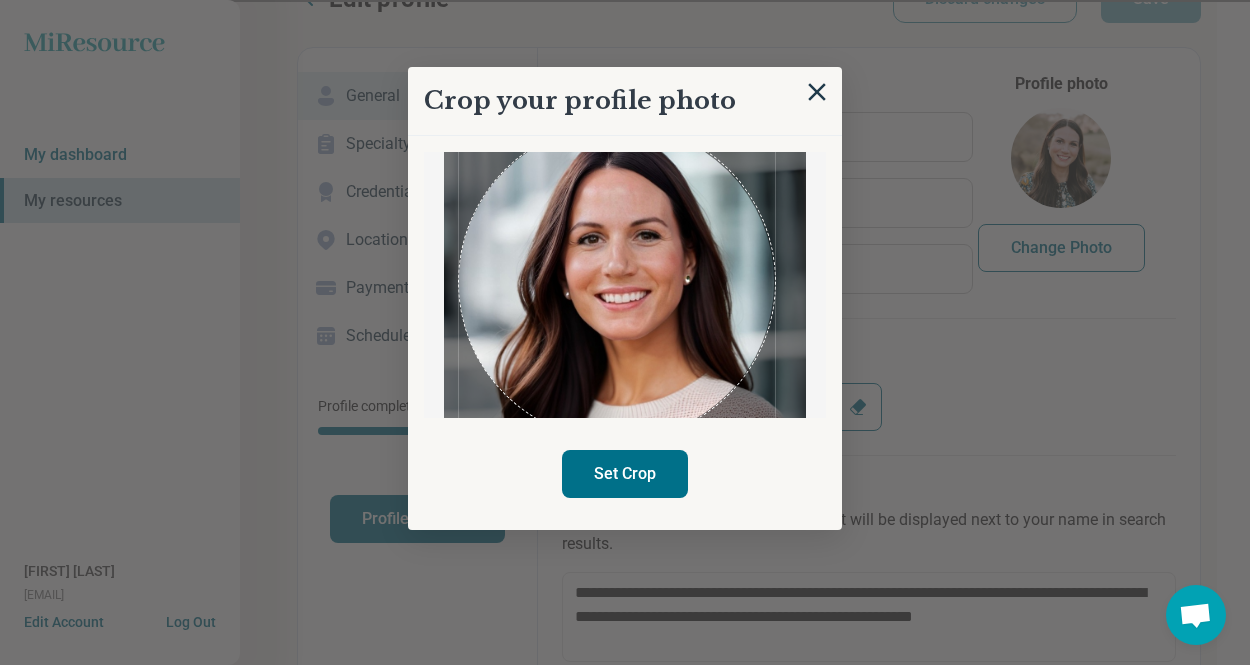scroll, scrollTop: 95, scrollLeft: 0, axis: vertical 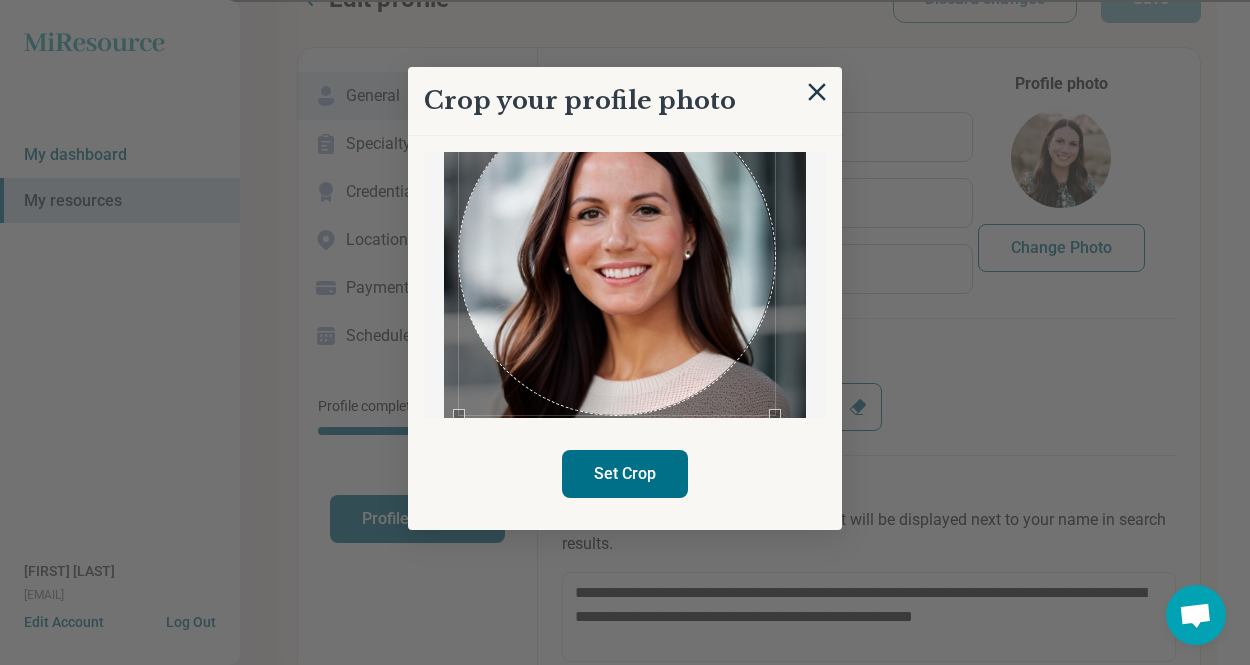 click on "Set Crop" at bounding box center (625, 474) 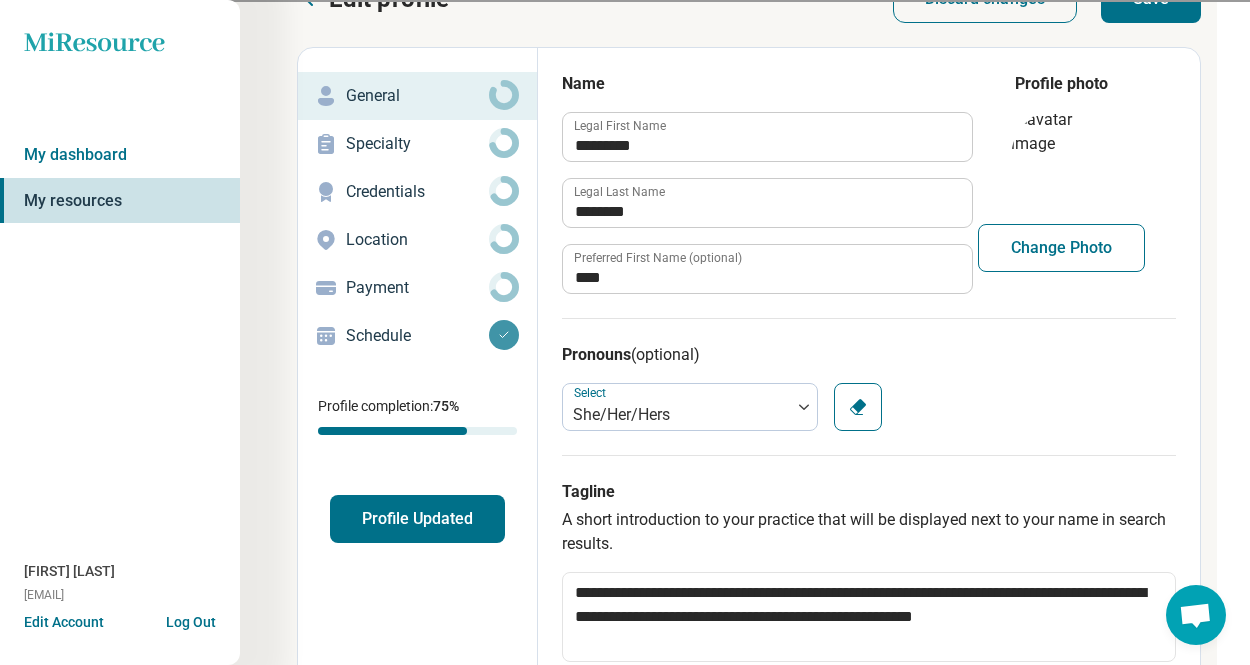 click on "Profile Updated" at bounding box center (417, 519) 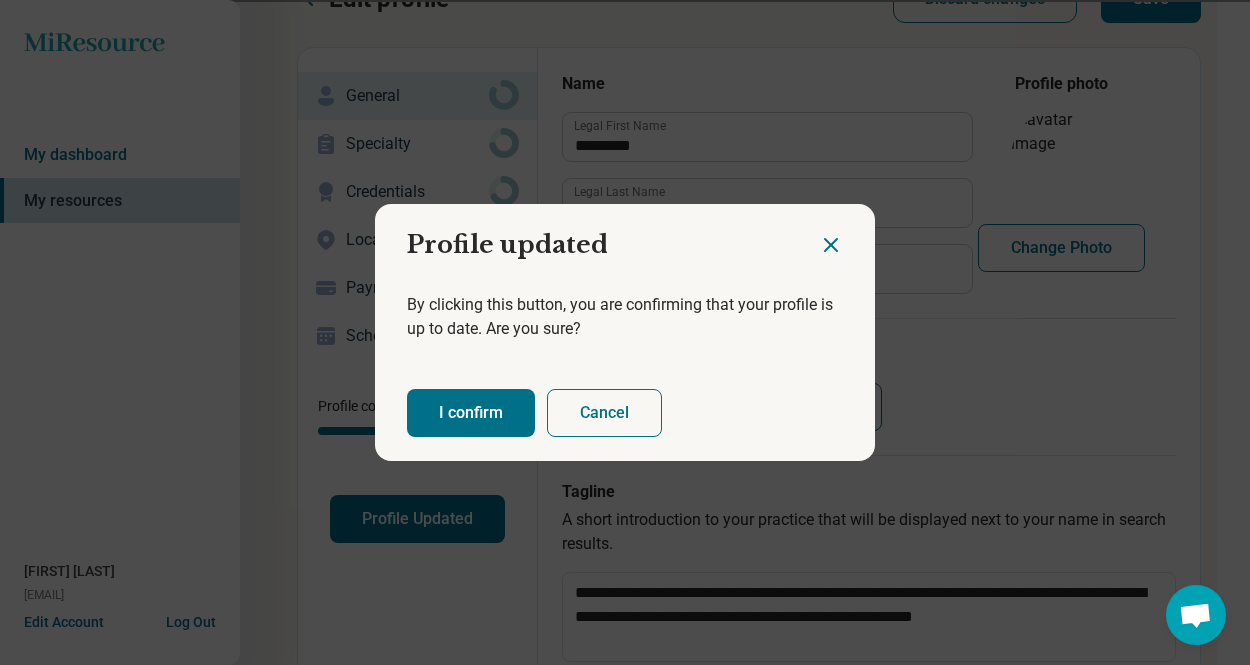 click on "I confirm" at bounding box center [471, 413] 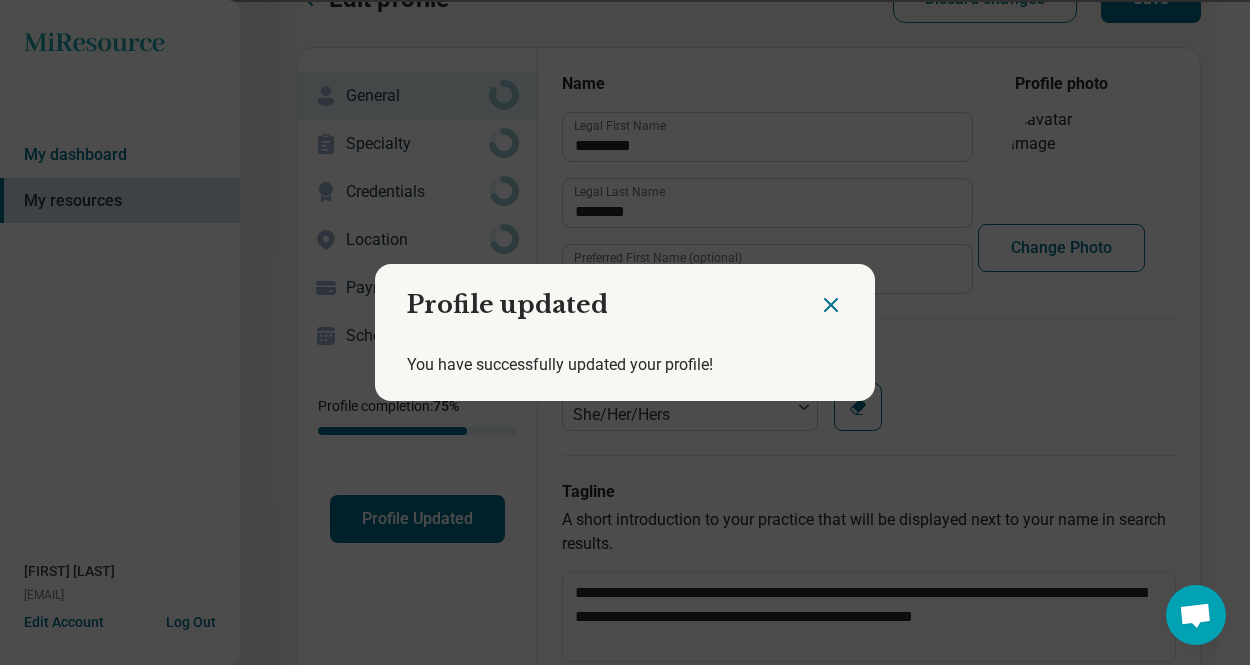 click 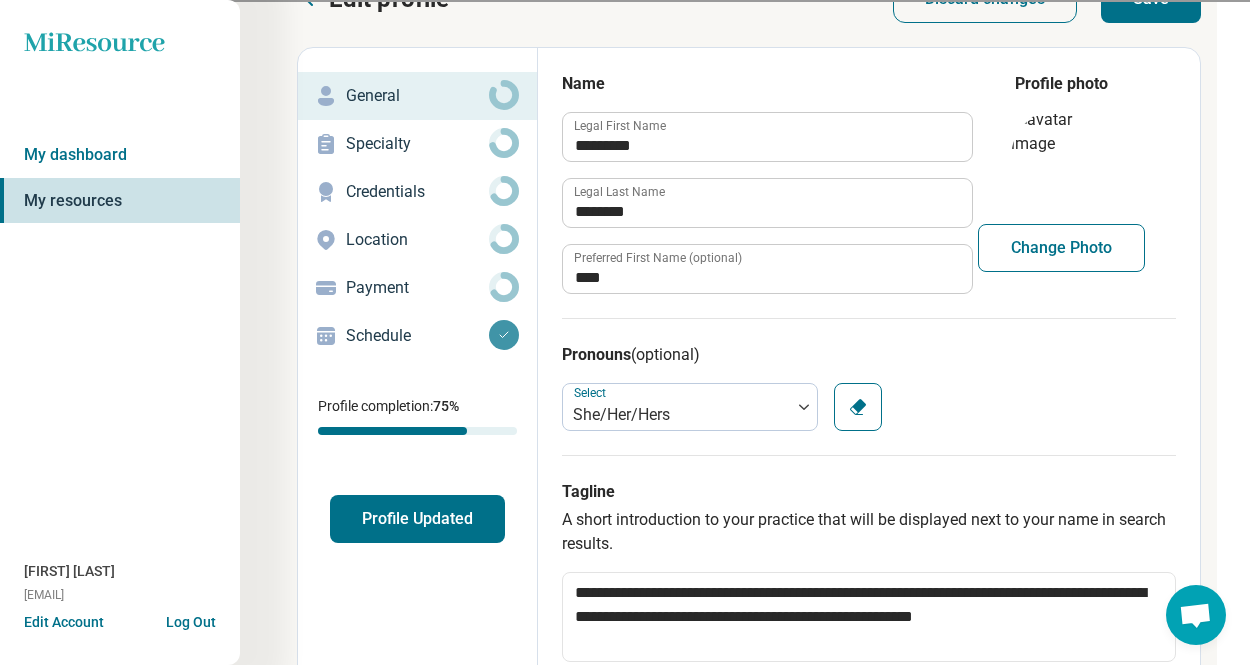 scroll, scrollTop: 0, scrollLeft: 33, axis: horizontal 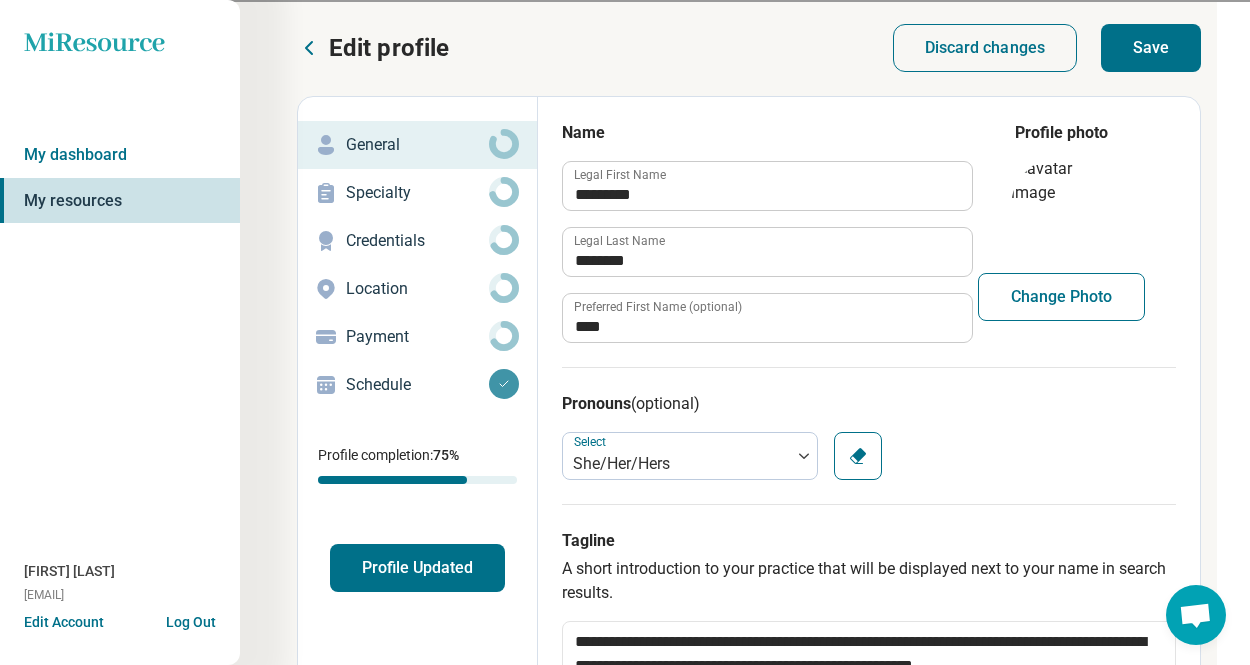 click on "Save" at bounding box center (1151, 48) 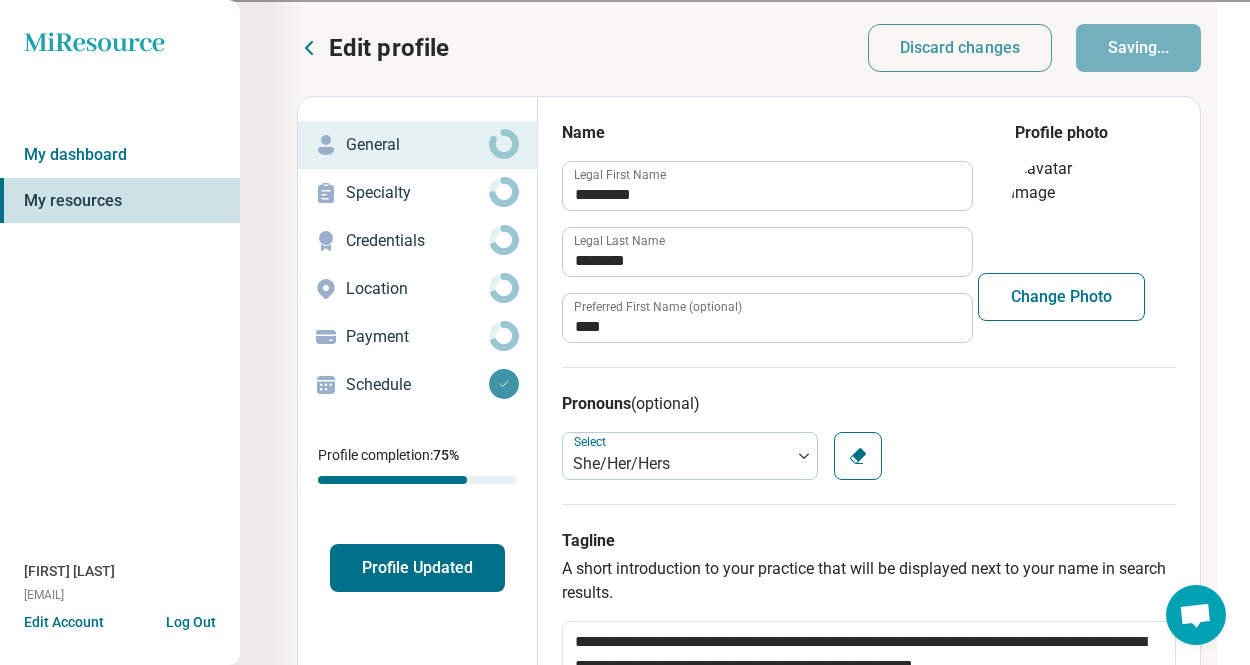 type on "*" 